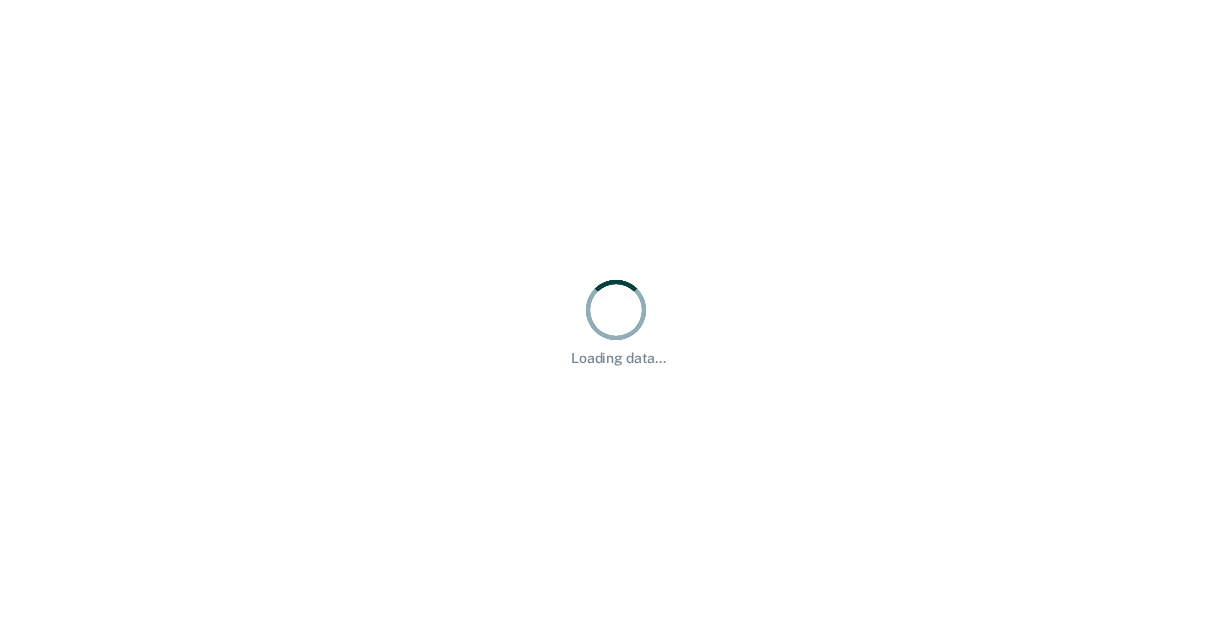 scroll, scrollTop: 0, scrollLeft: 0, axis: both 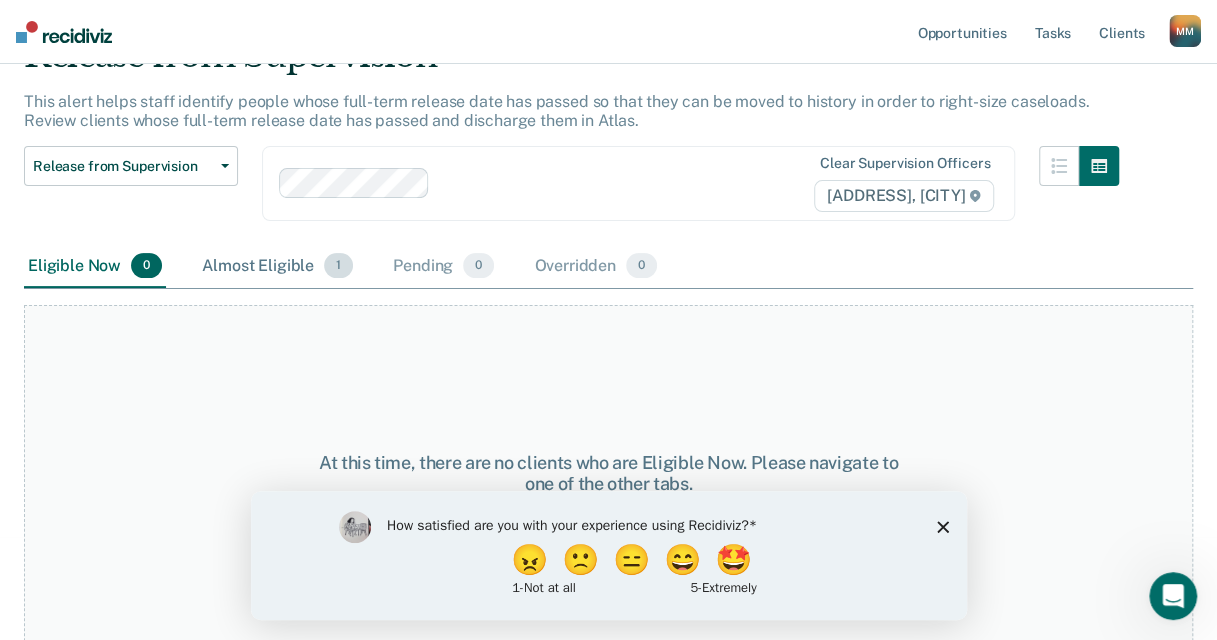click on "1" at bounding box center (338, 266) 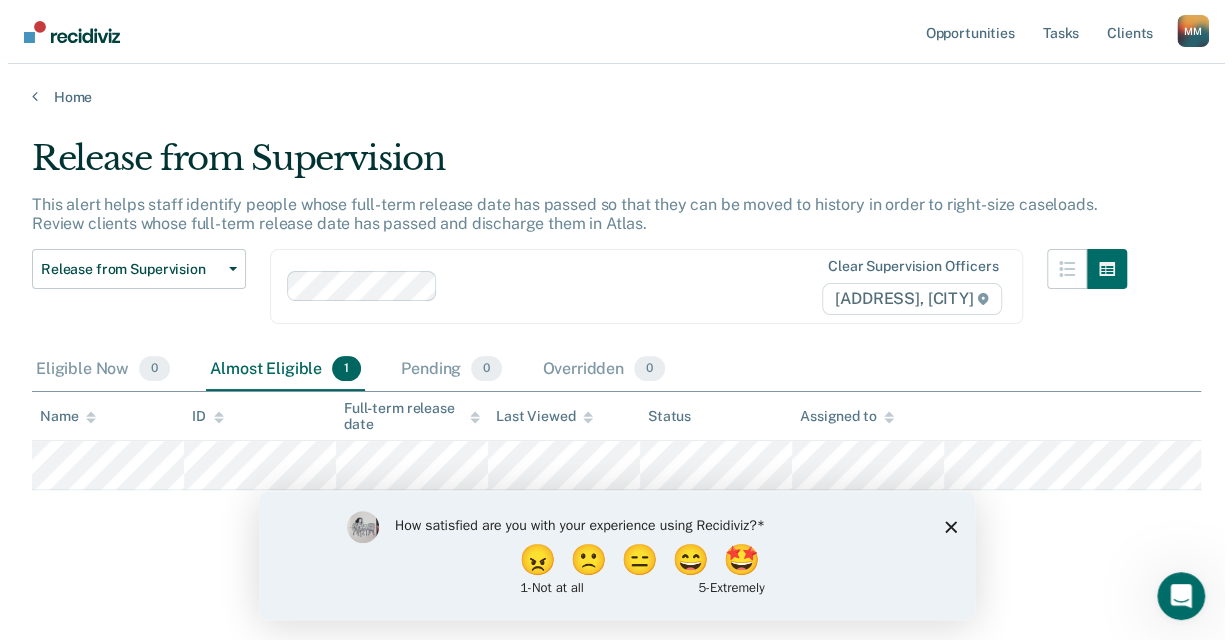 scroll, scrollTop: 0, scrollLeft: 0, axis: both 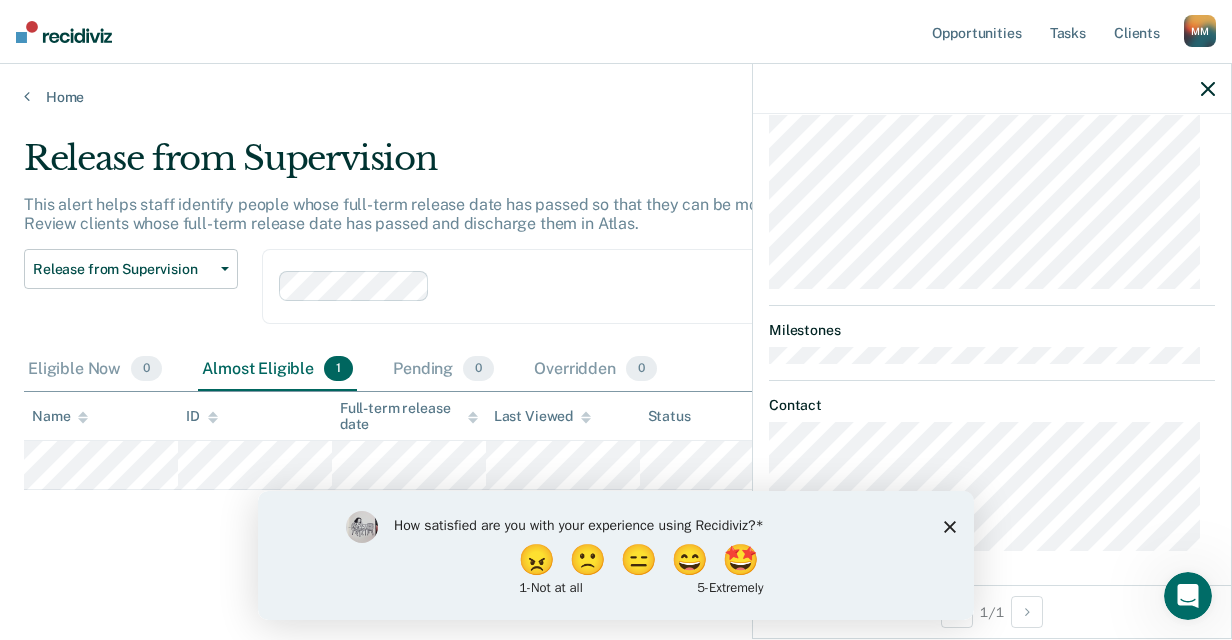 click at bounding box center [1208, 89] 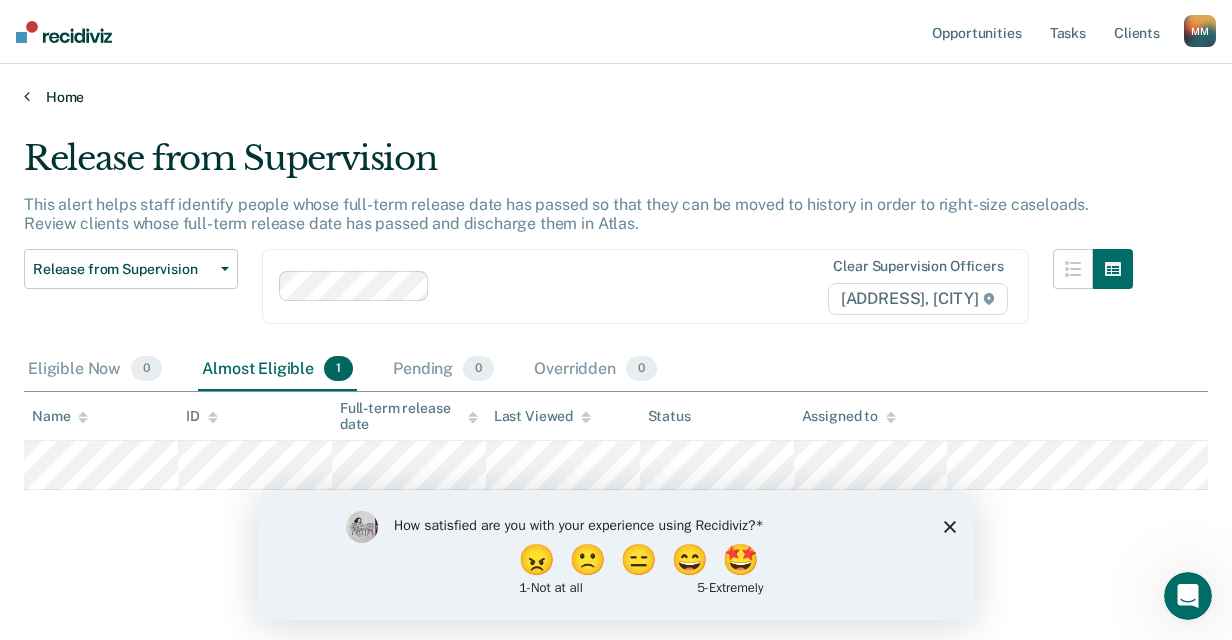 click on "Home" at bounding box center [616, 97] 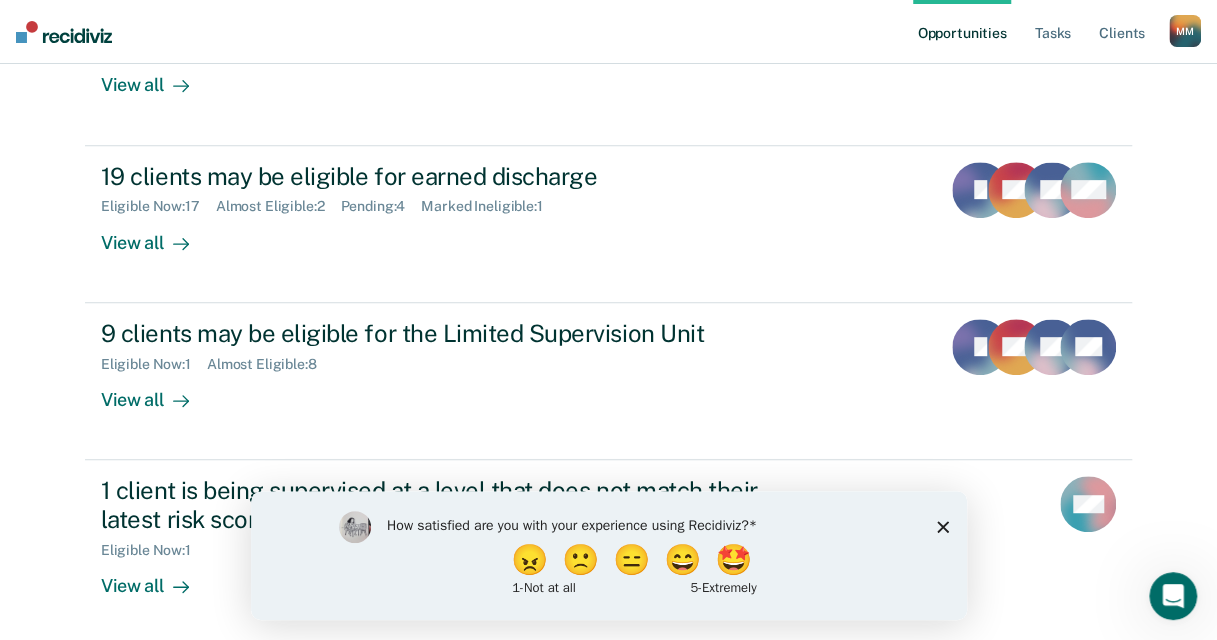 scroll, scrollTop: 344, scrollLeft: 0, axis: vertical 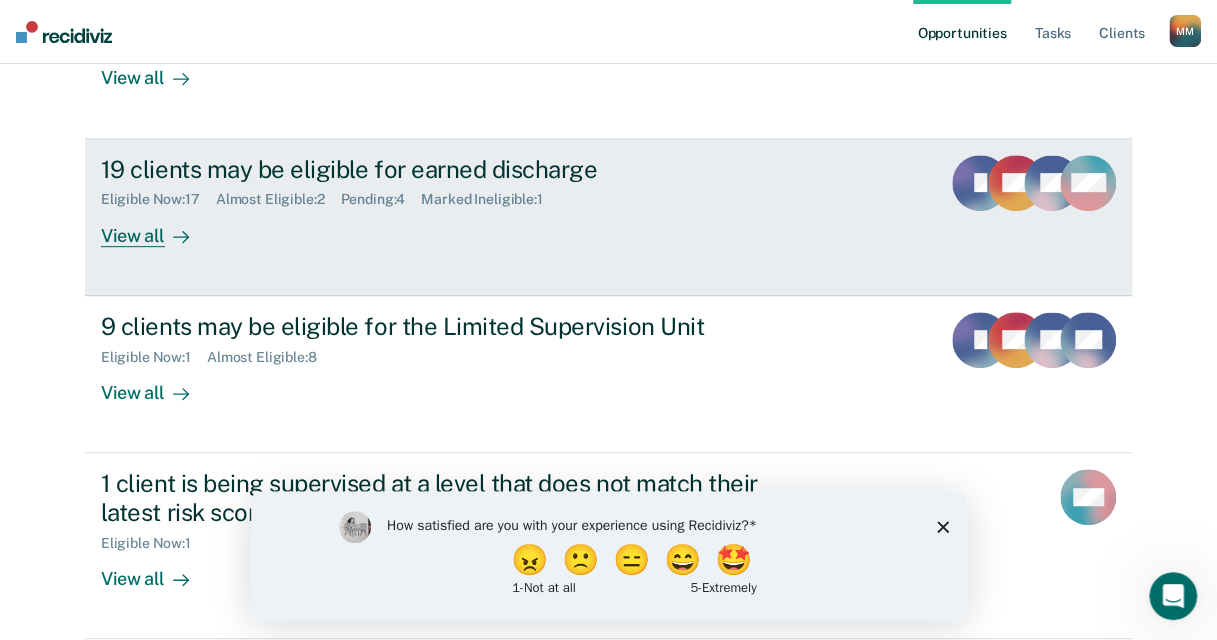 click on "View all" at bounding box center [157, 227] 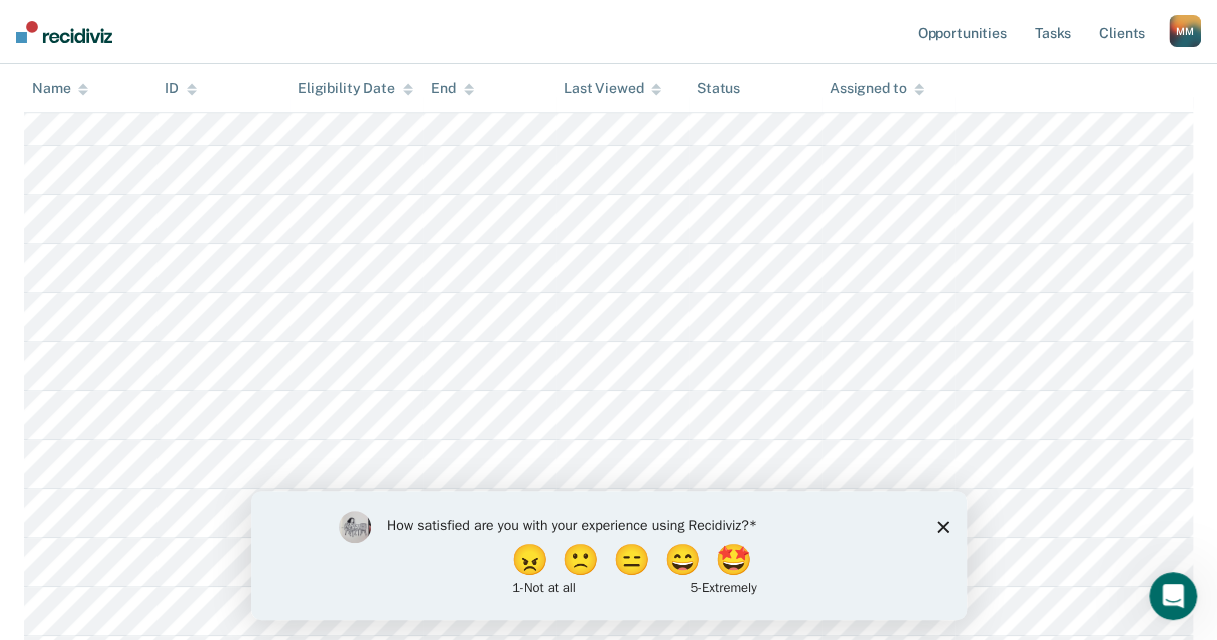 scroll, scrollTop: 0, scrollLeft: 0, axis: both 